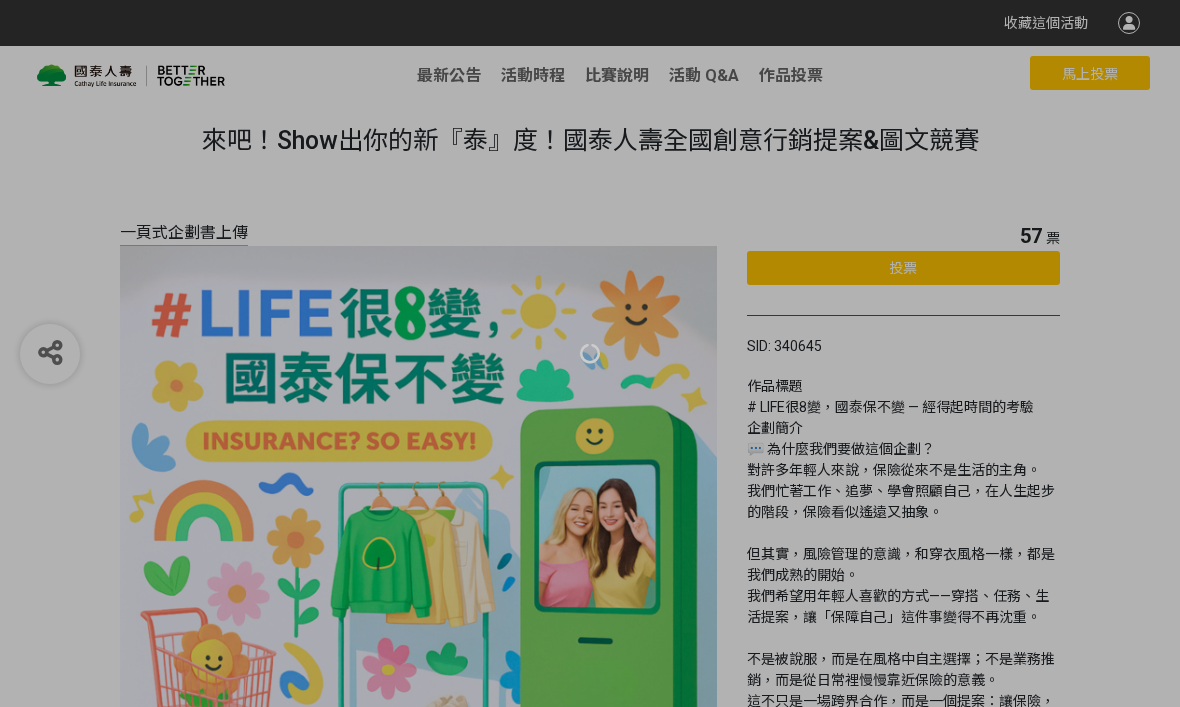 scroll, scrollTop: 0, scrollLeft: 0, axis: both 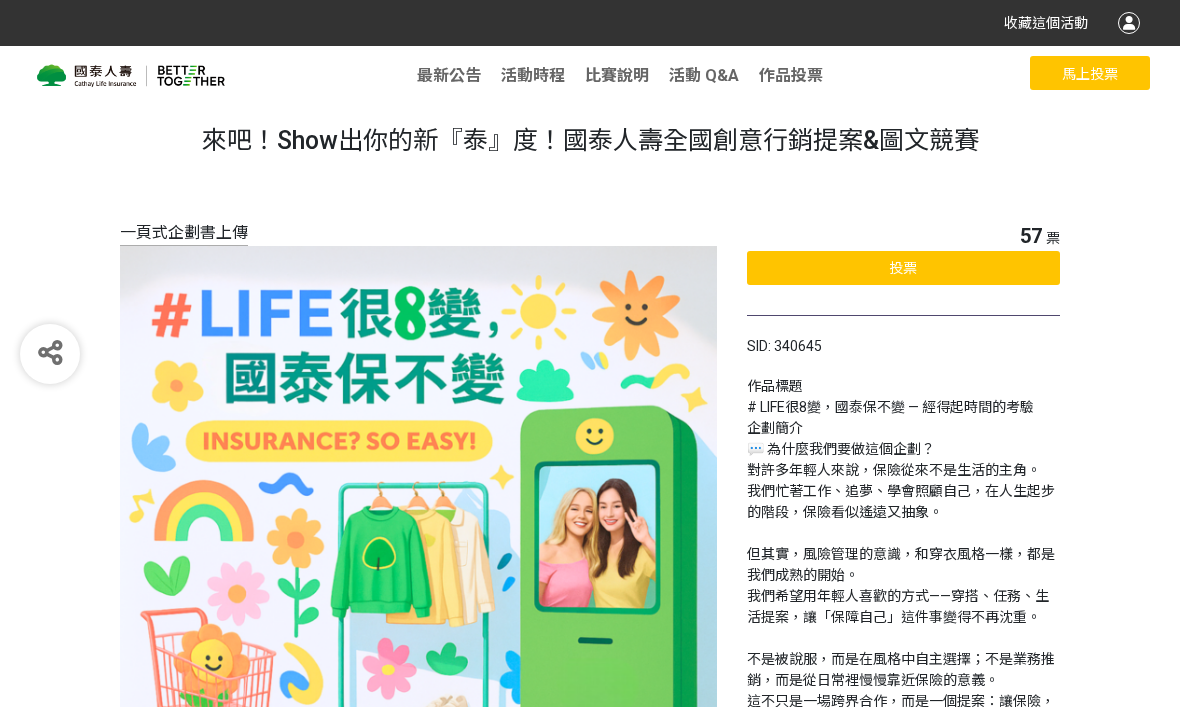 click on "投票" 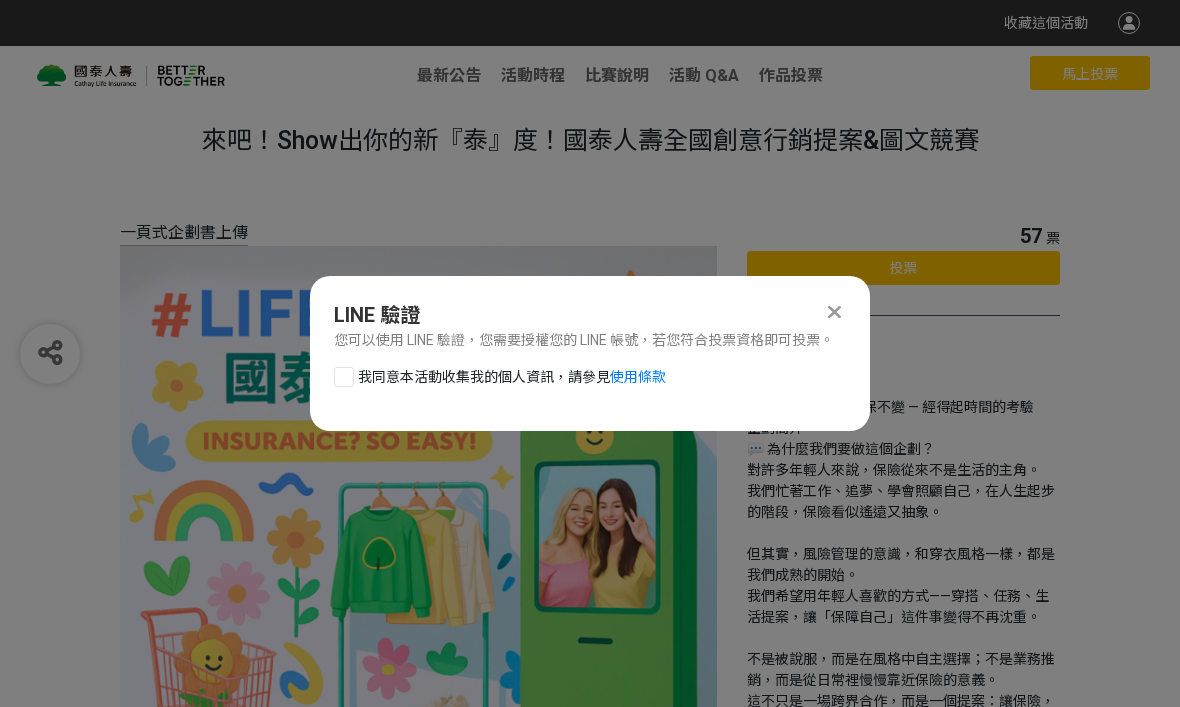 click at bounding box center (344, 377) 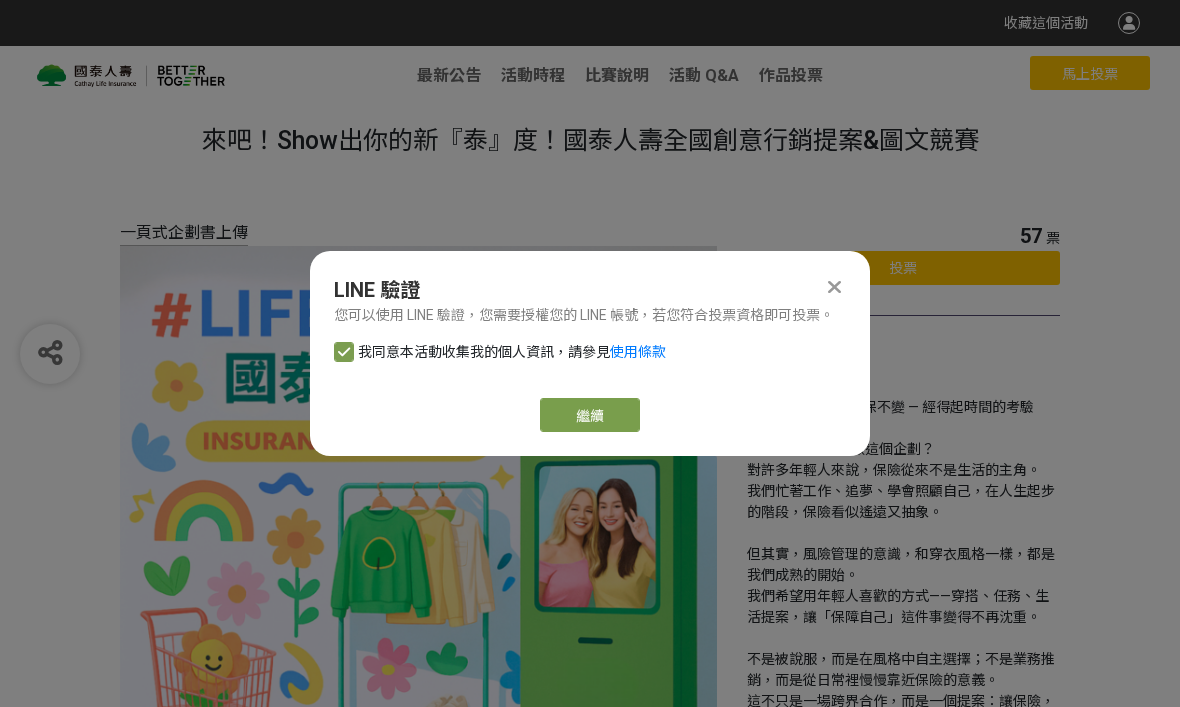 click on "繼續" at bounding box center [590, 415] 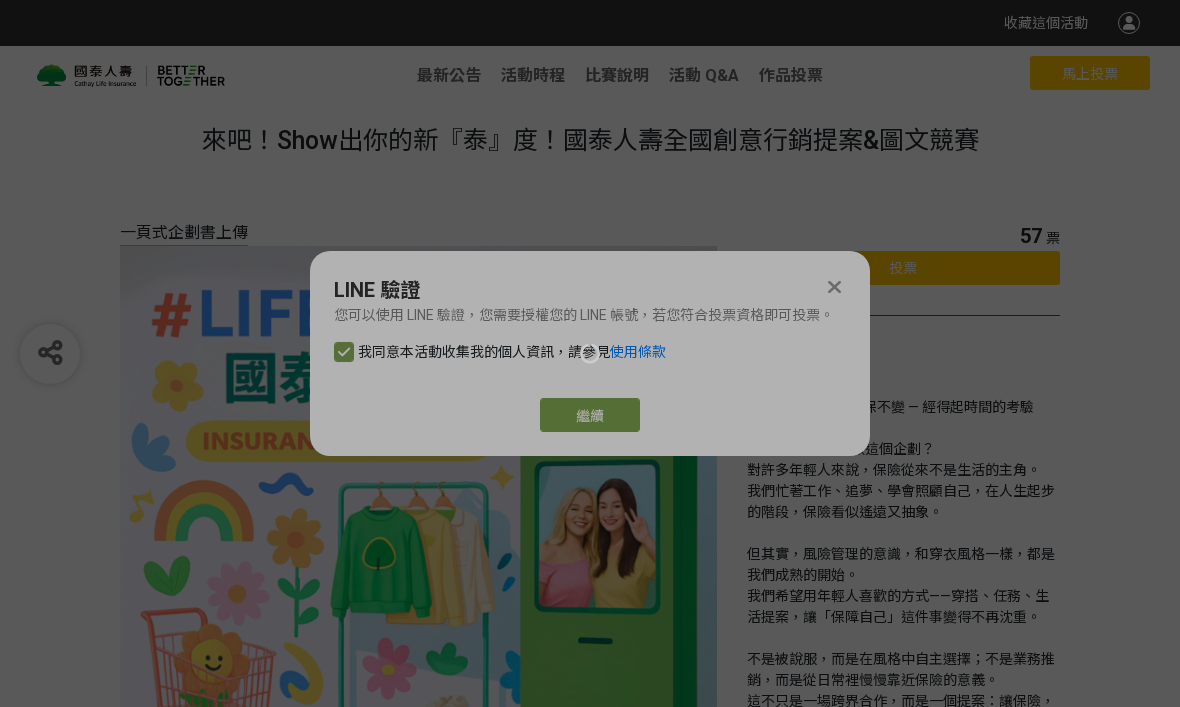 click at bounding box center (590, 353) 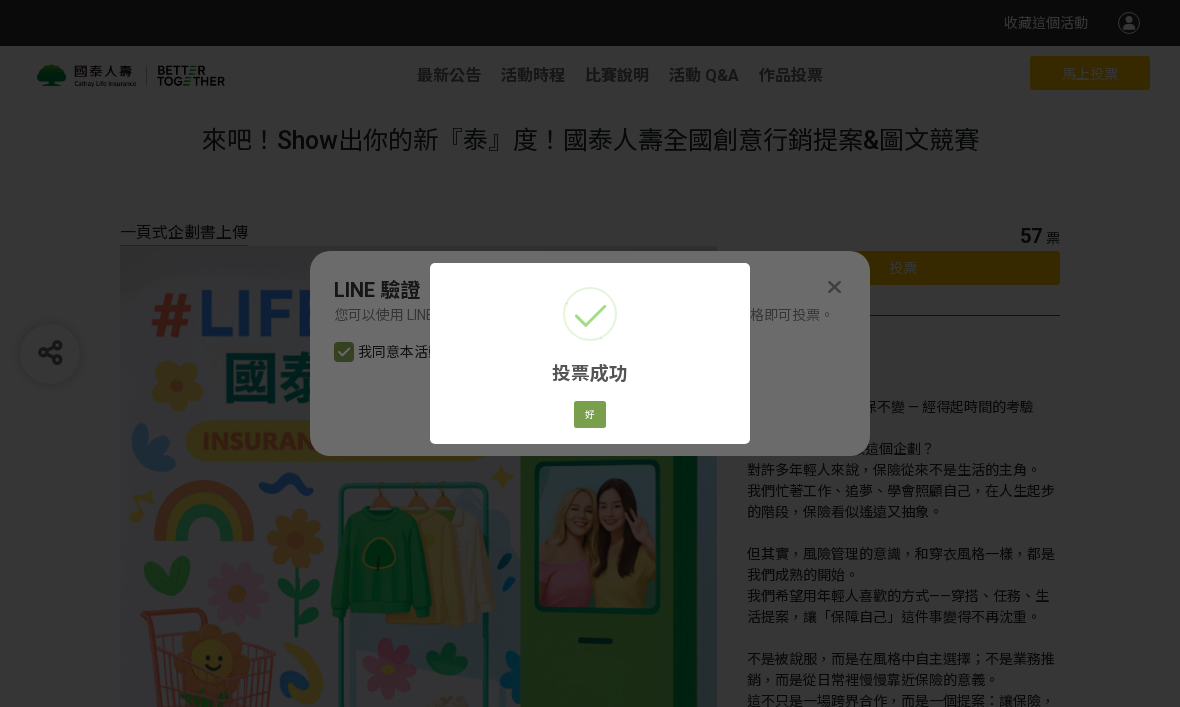 click on "好" at bounding box center (590, 415) 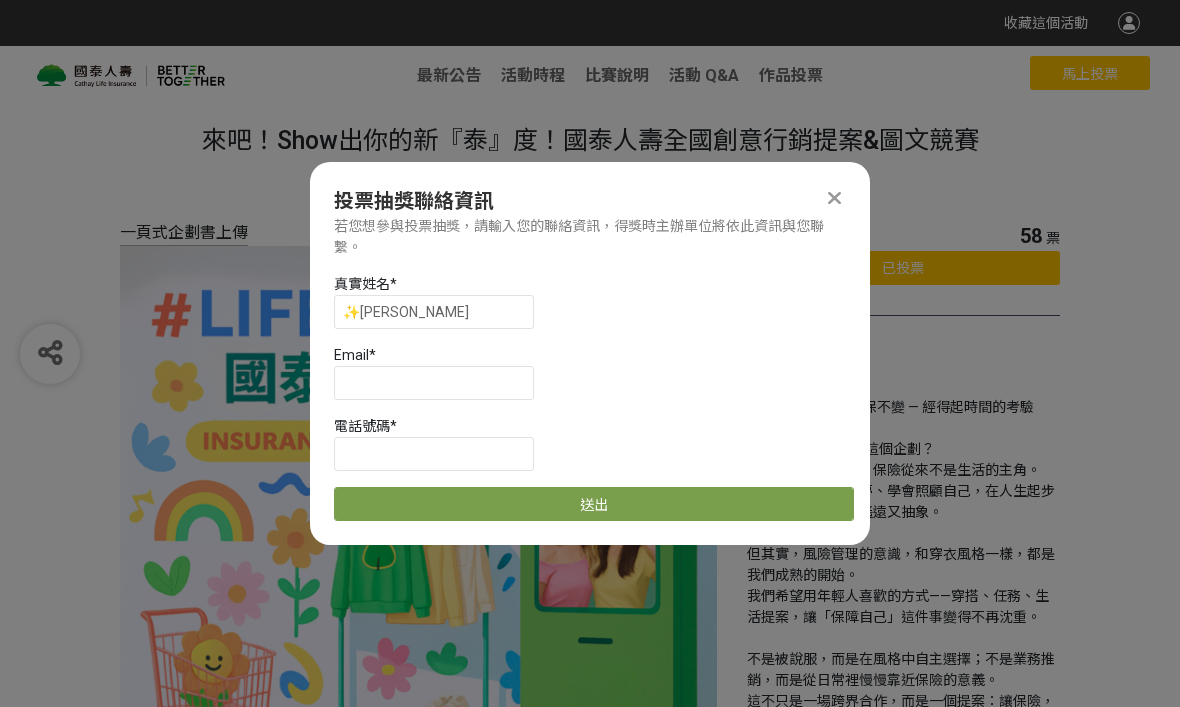 click at bounding box center [834, 198] 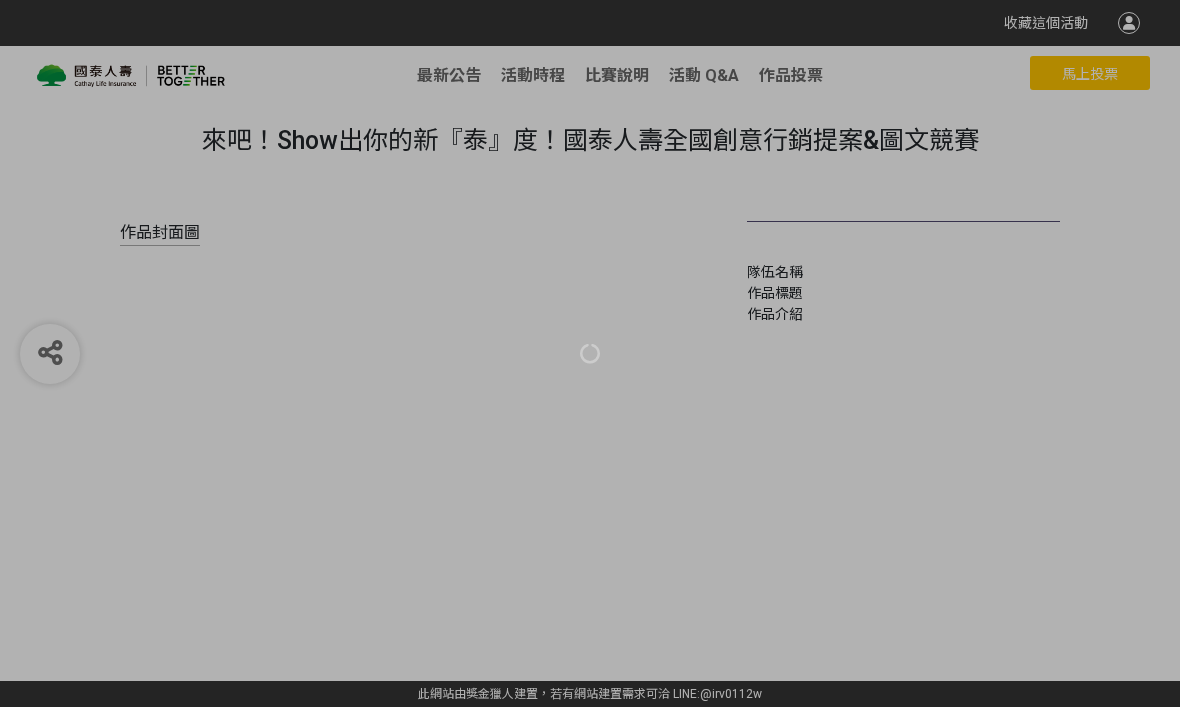 scroll, scrollTop: 0, scrollLeft: 0, axis: both 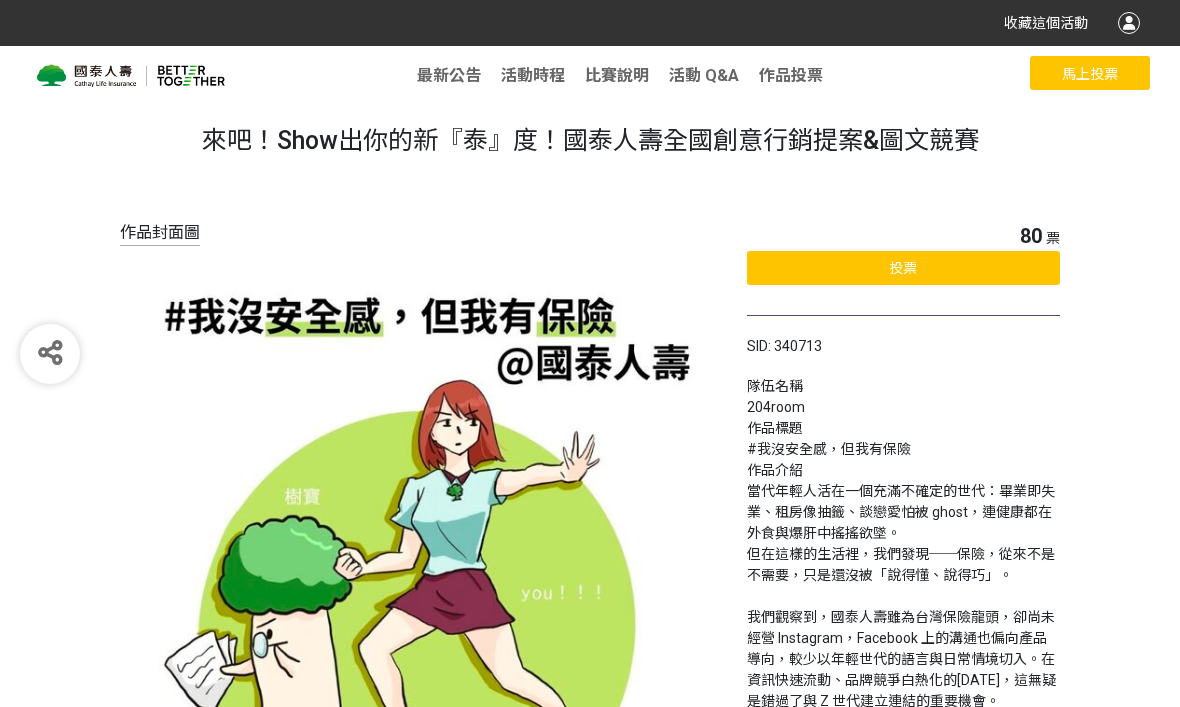 click on "投票" at bounding box center (903, 268) 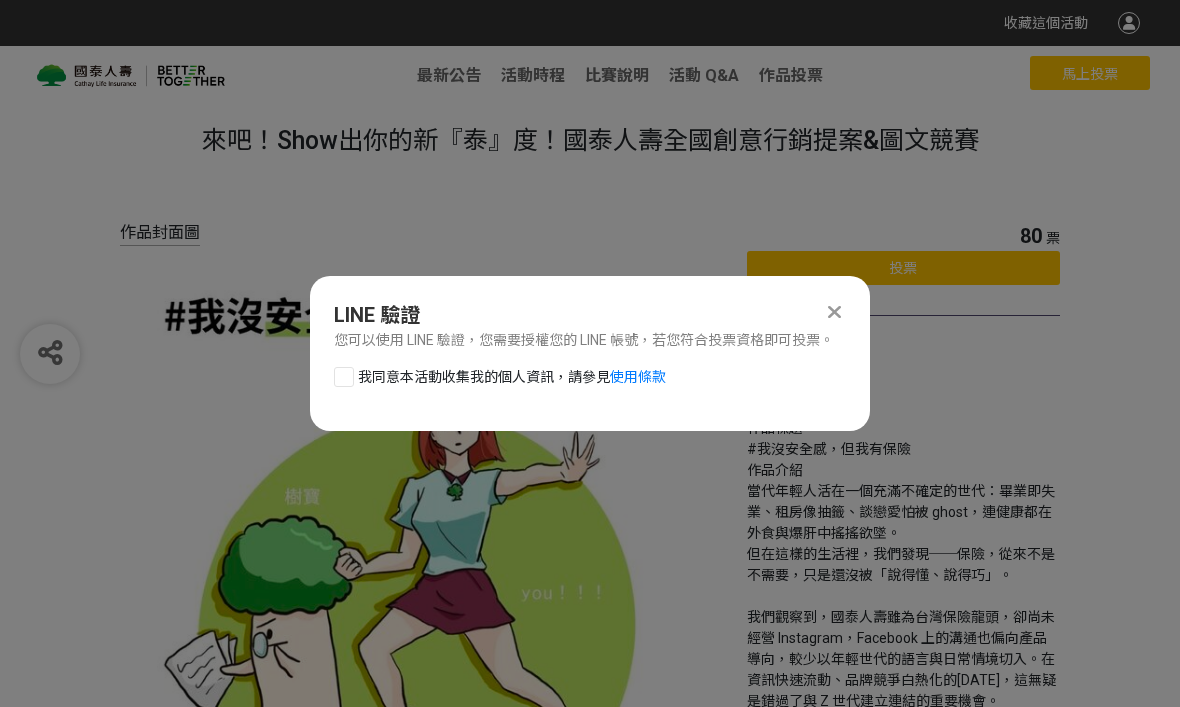 click at bounding box center [344, 377] 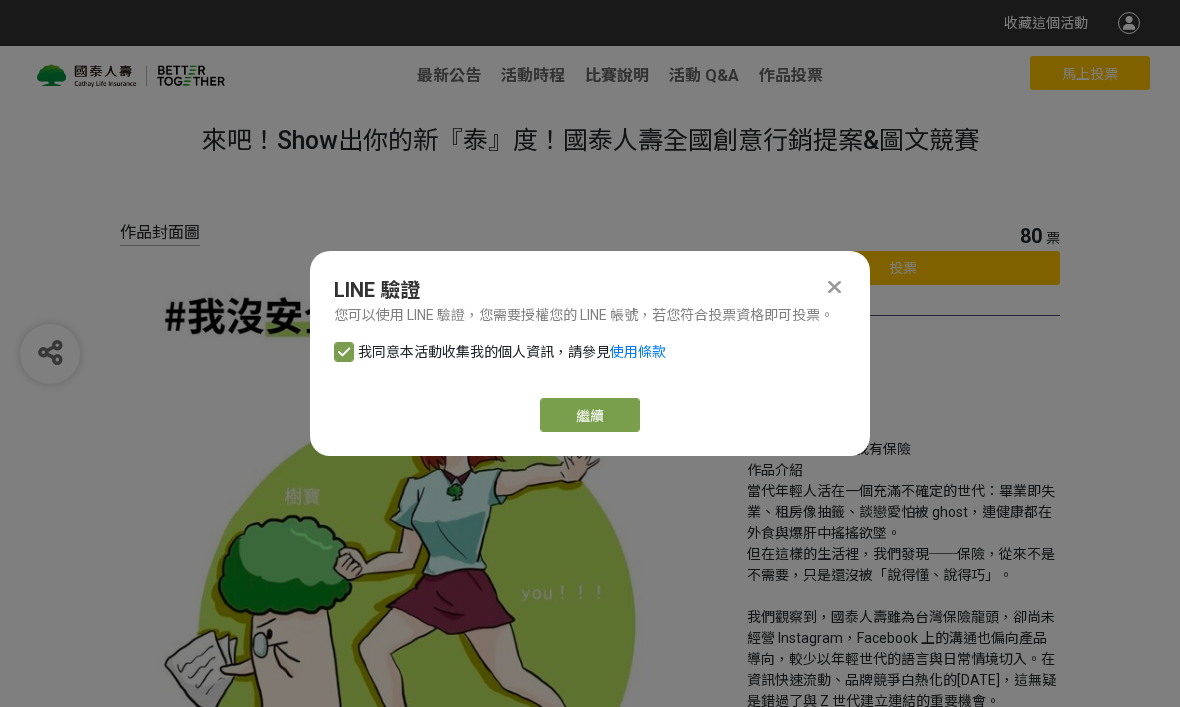 click on "繼續" at bounding box center (590, 415) 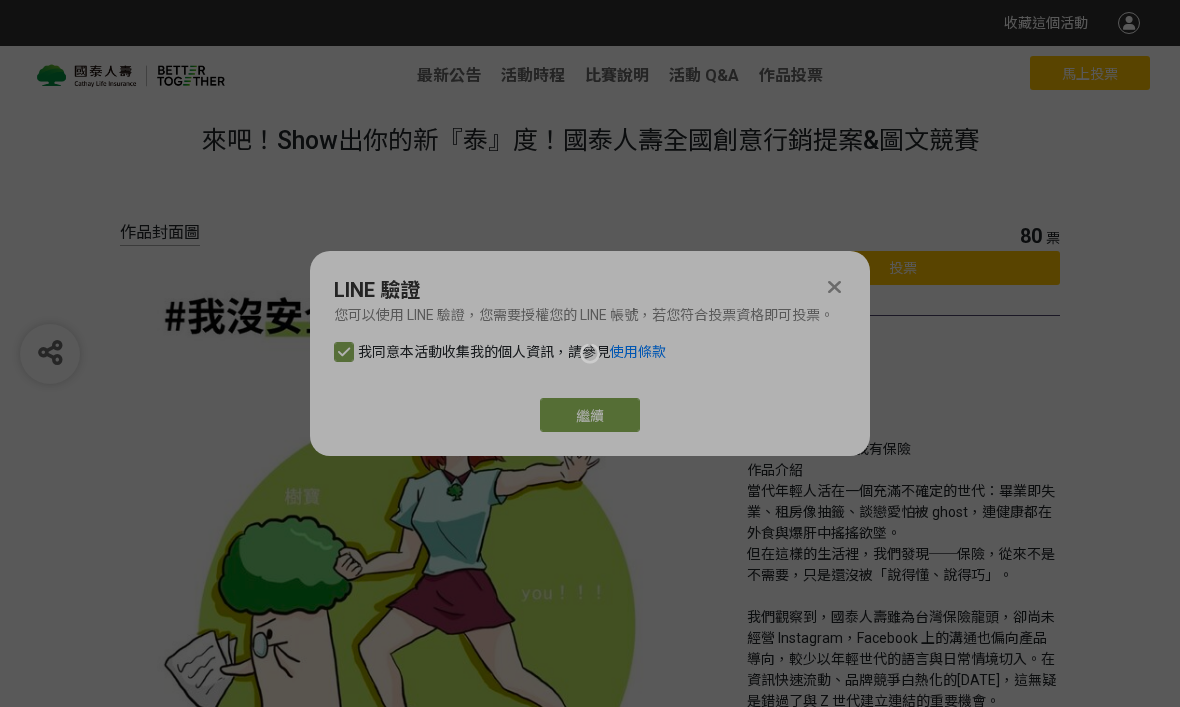 click at bounding box center (590, 353) 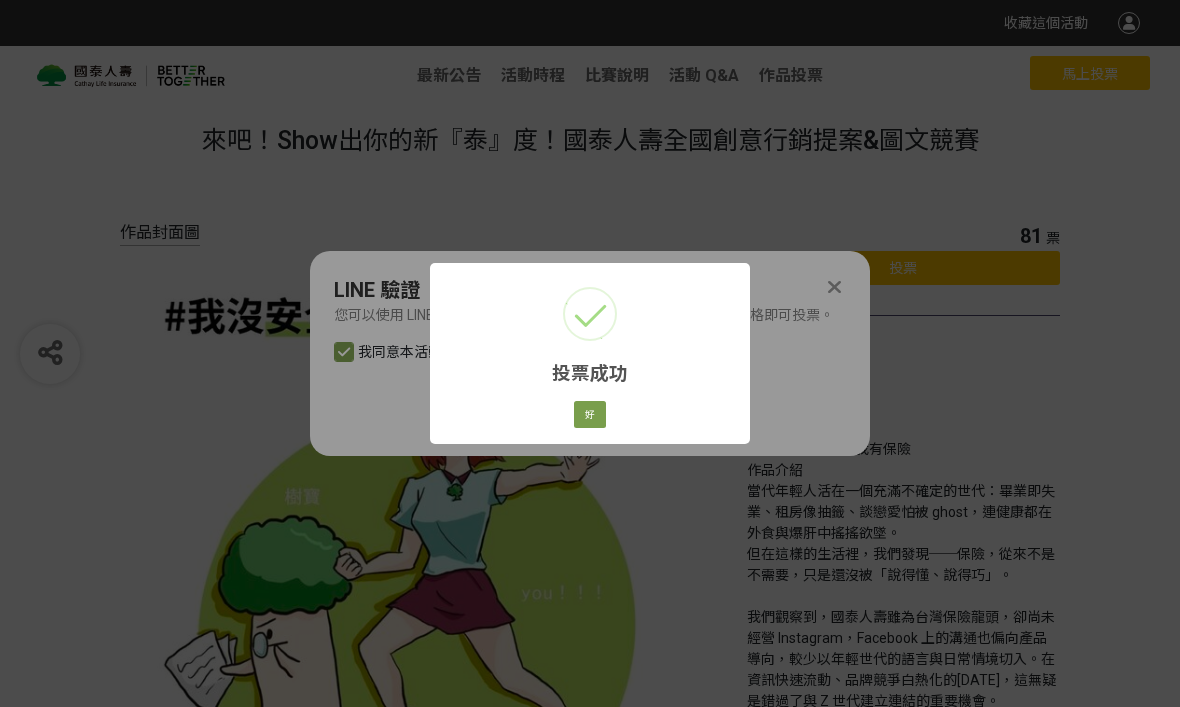 click on "好" at bounding box center (590, 415) 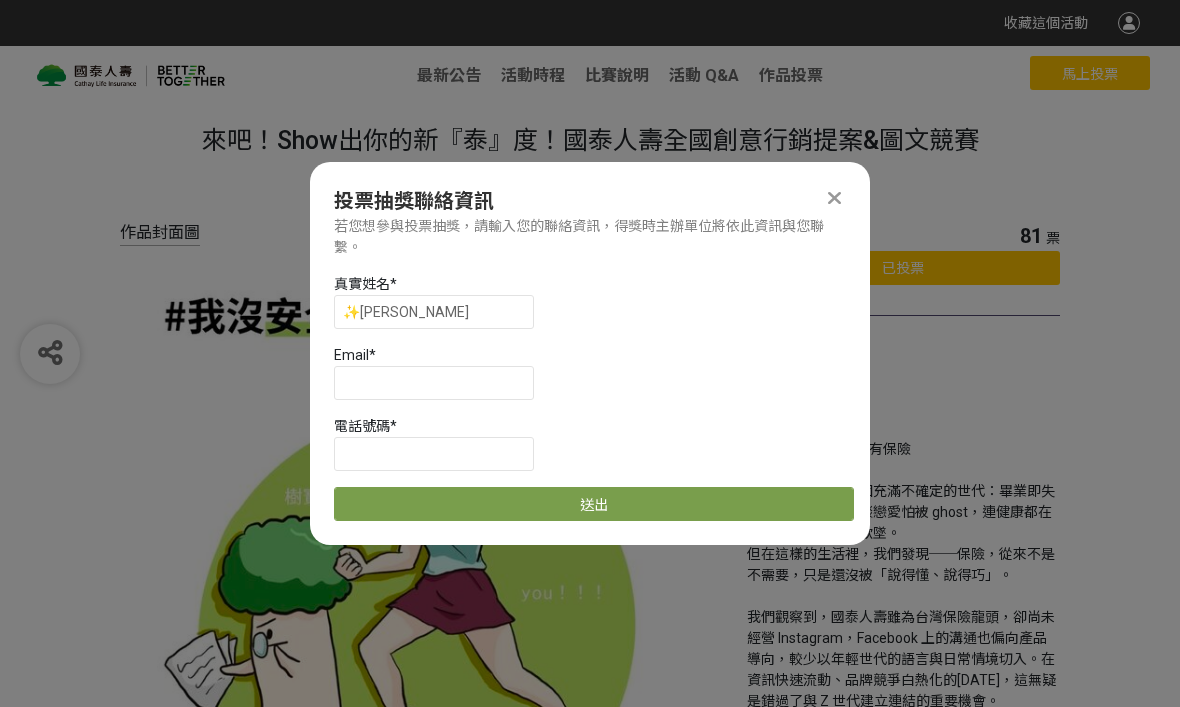 click on "送出" at bounding box center (594, 504) 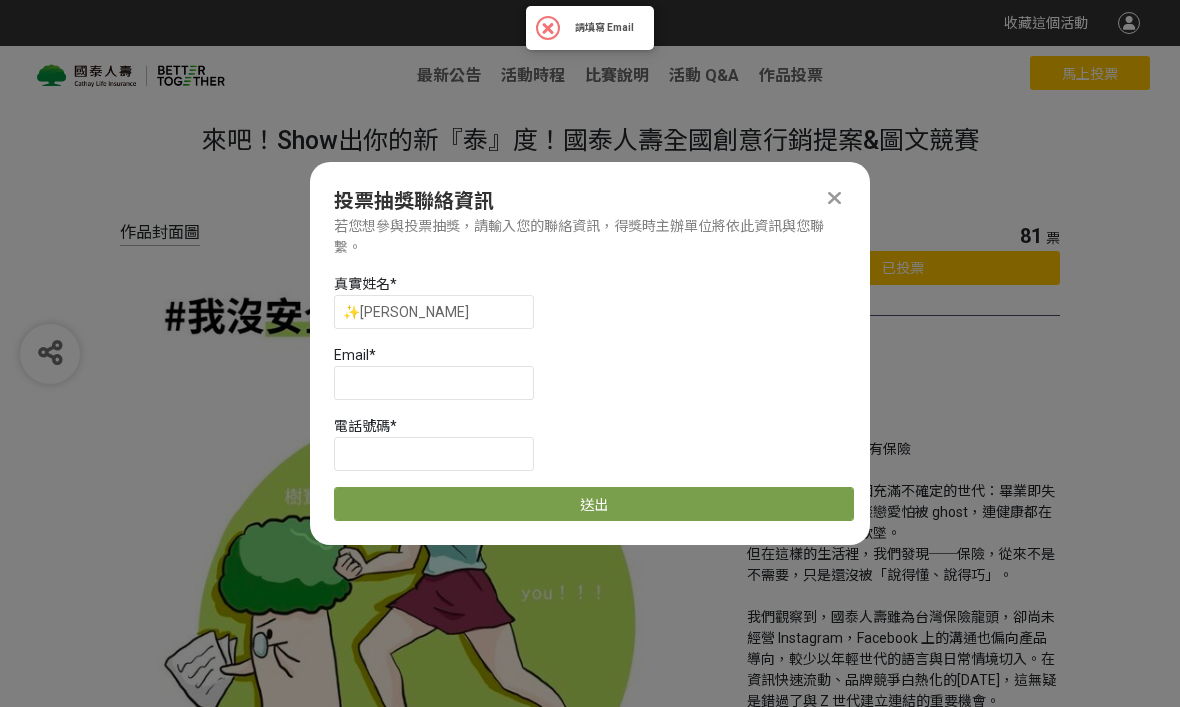 click on "投票抽獎聯絡資訊 若您想參與投票抽獎，請輸入您的聯絡資訊，得獎時主辦單位將依此資訊與您聯繫。 真實姓名 * ✨[PERSON_NAME] Email * 電話號碼 * 送出" at bounding box center [590, 353] 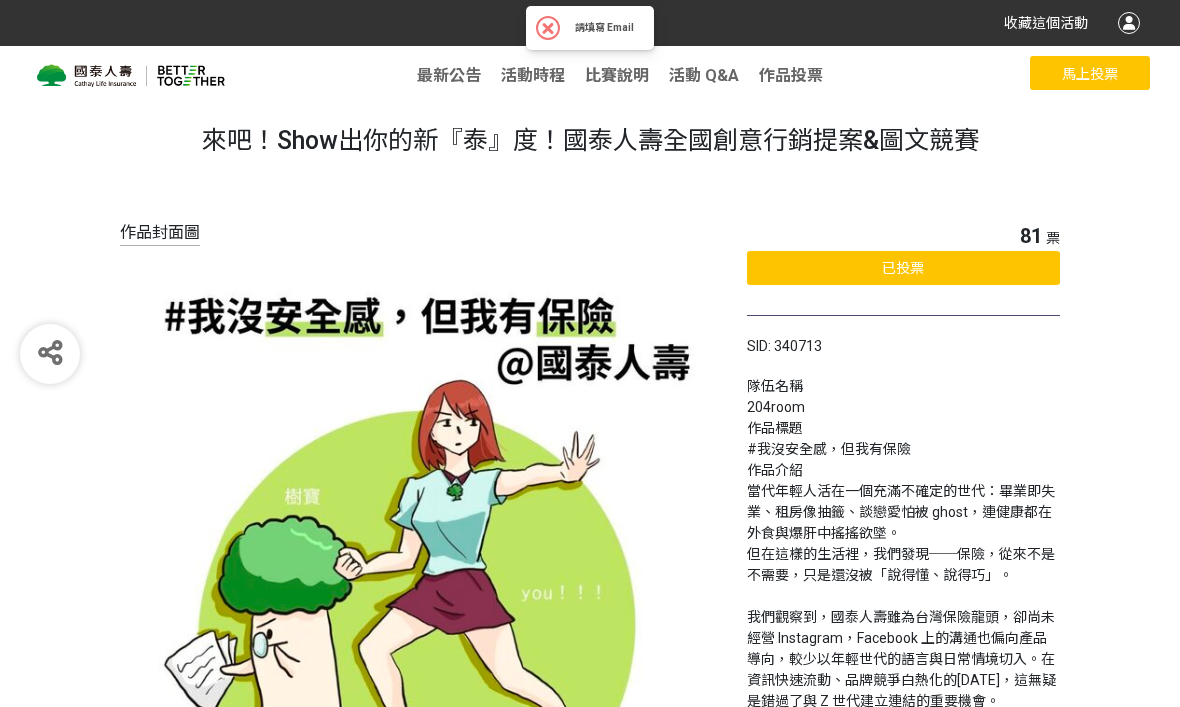 click on "請填寫 Email × OK Cancel" at bounding box center (590, 28) 